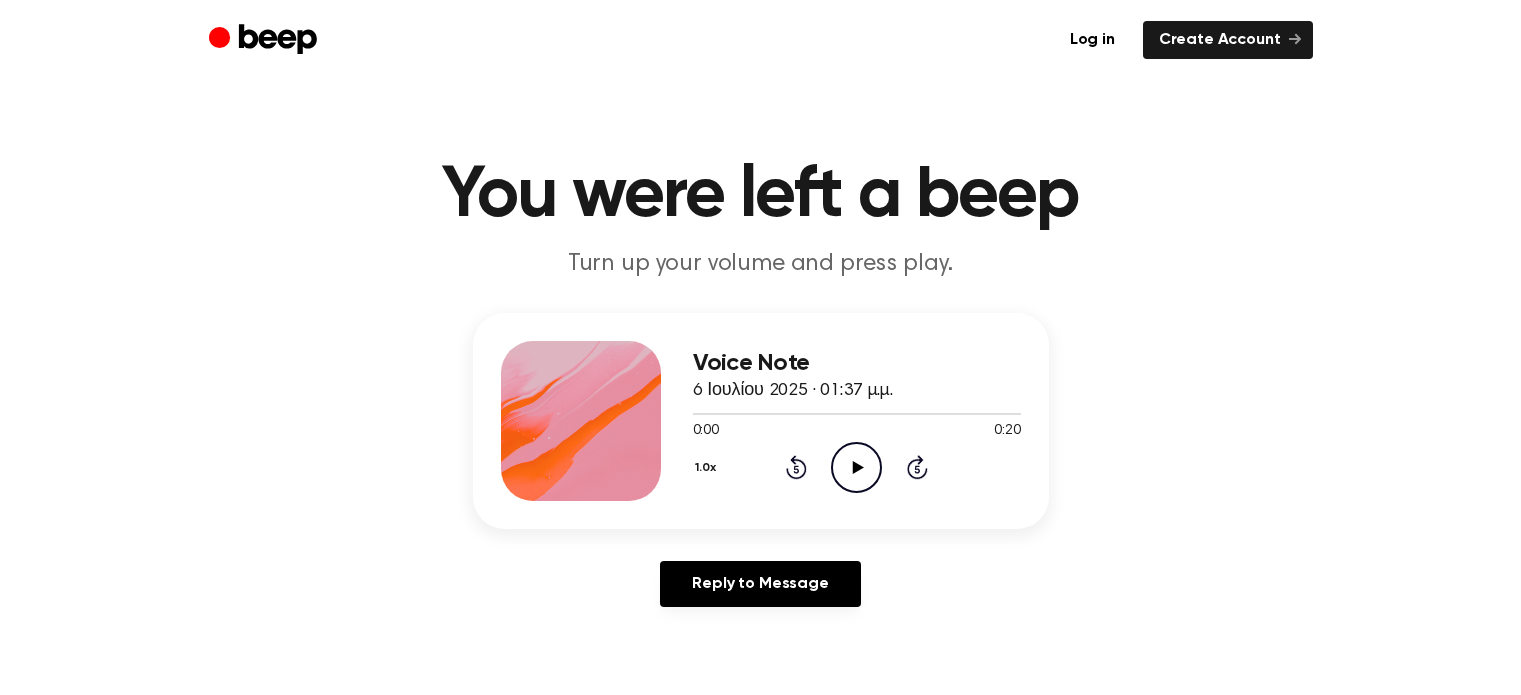 scroll, scrollTop: 0, scrollLeft: 0, axis: both 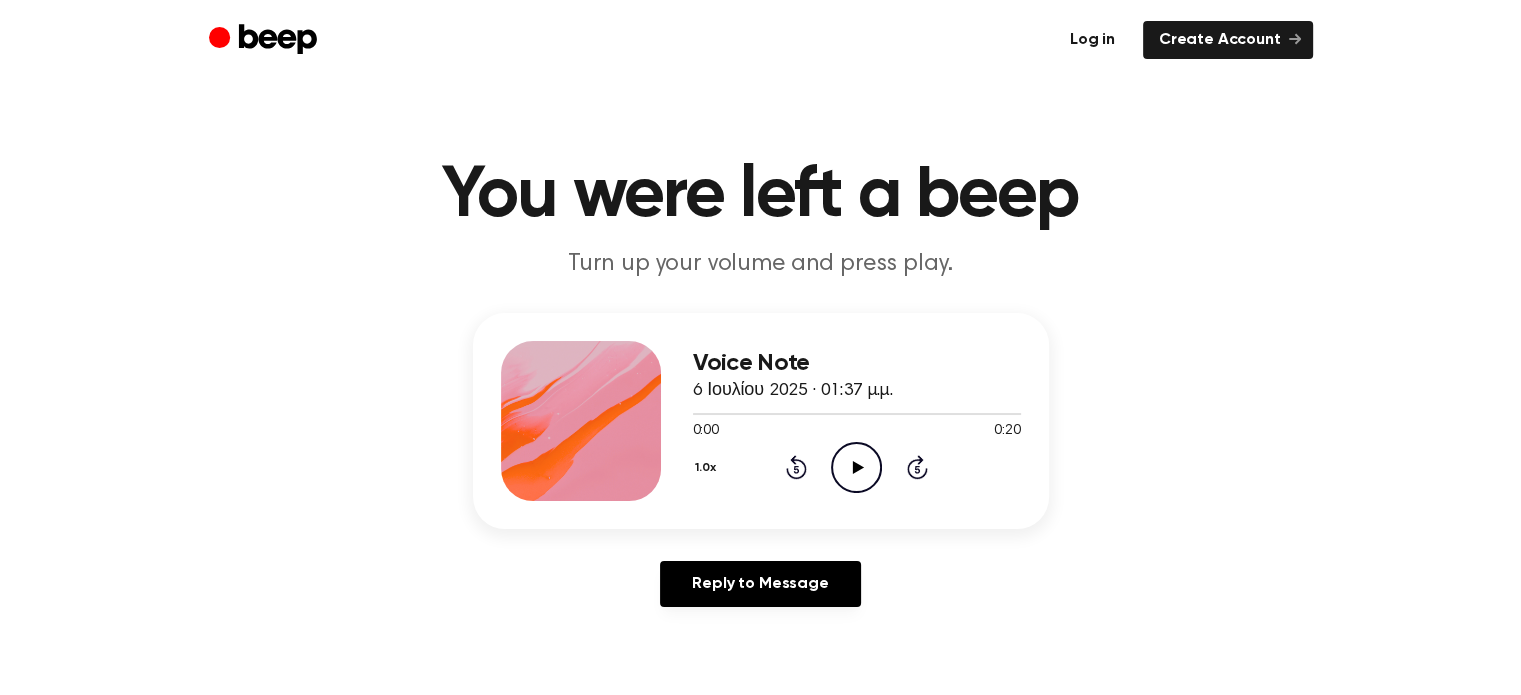 click on "Log in" at bounding box center [1092, 40] 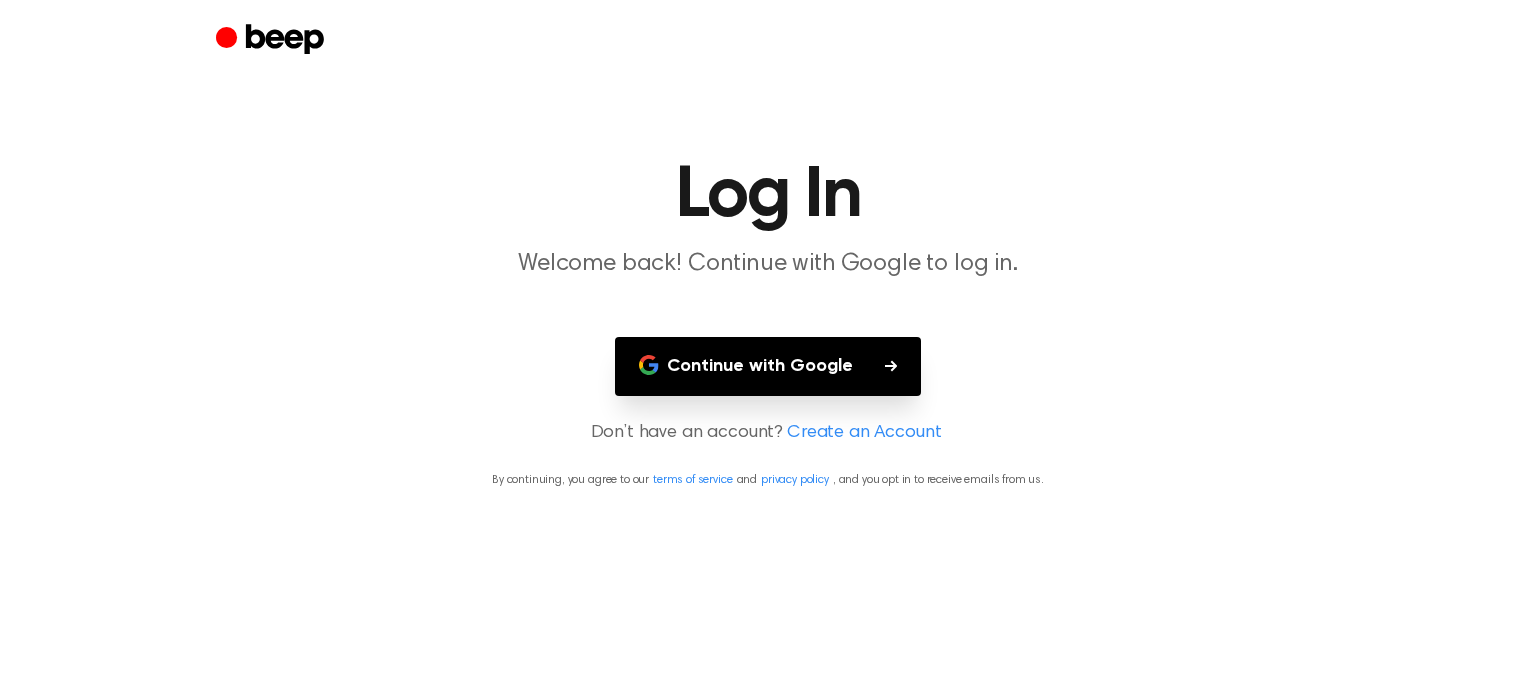 click on "Continue with Google" at bounding box center [768, 366] 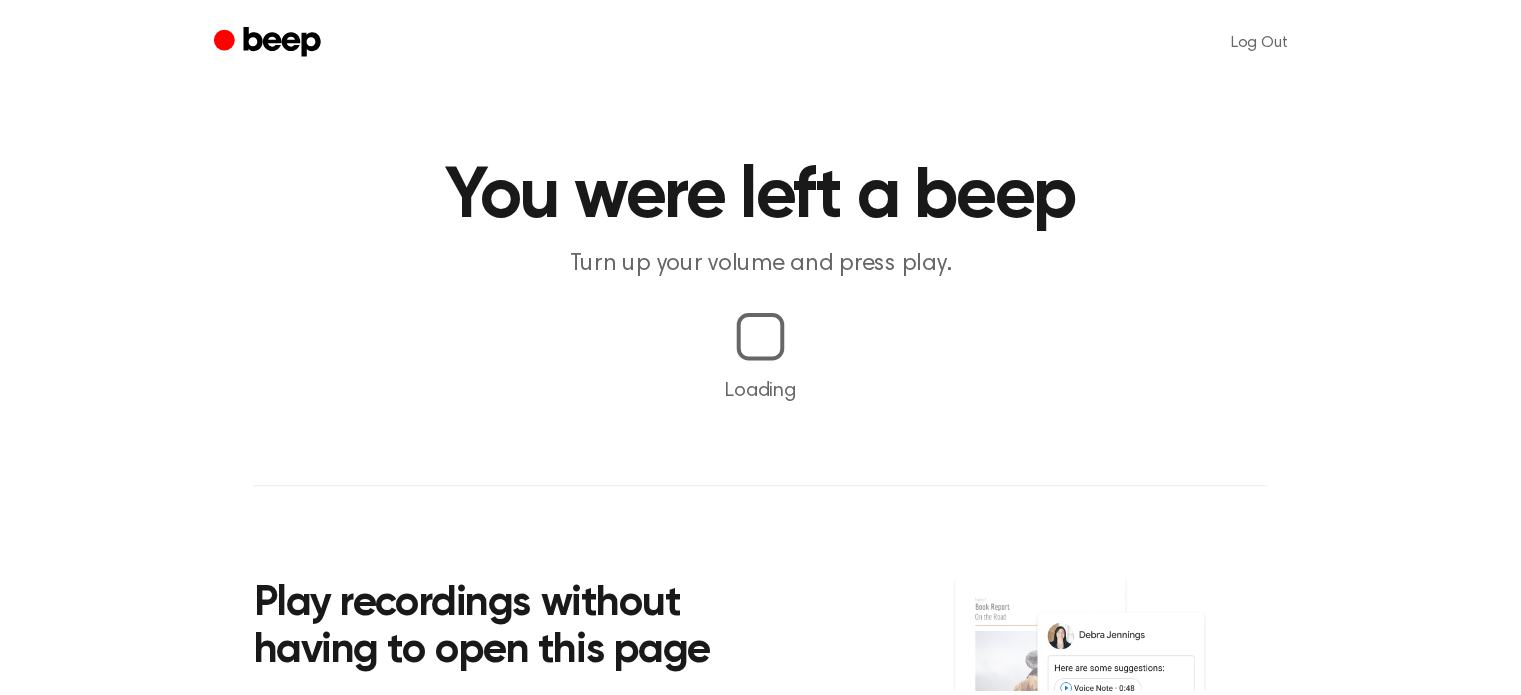 scroll, scrollTop: 0, scrollLeft: 0, axis: both 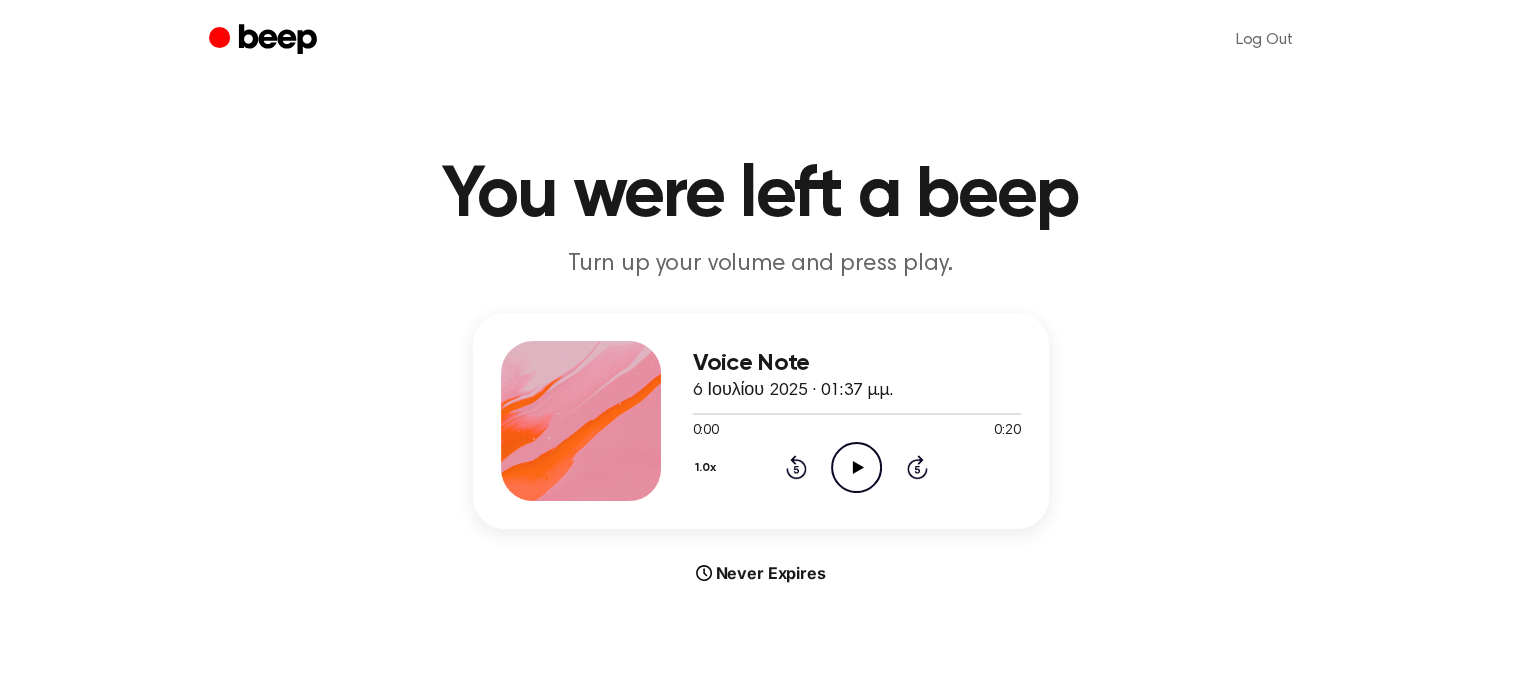 click on "Play Audio" 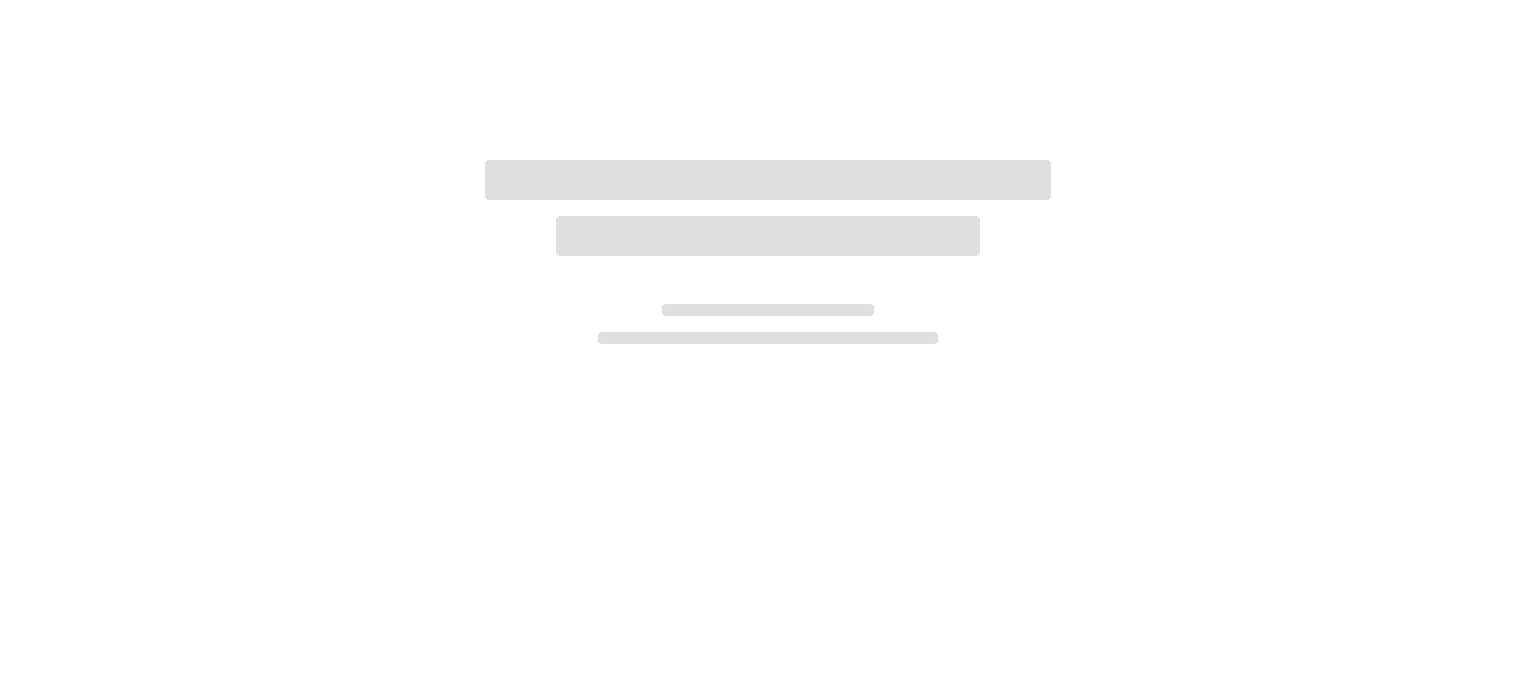 scroll, scrollTop: 0, scrollLeft: 0, axis: both 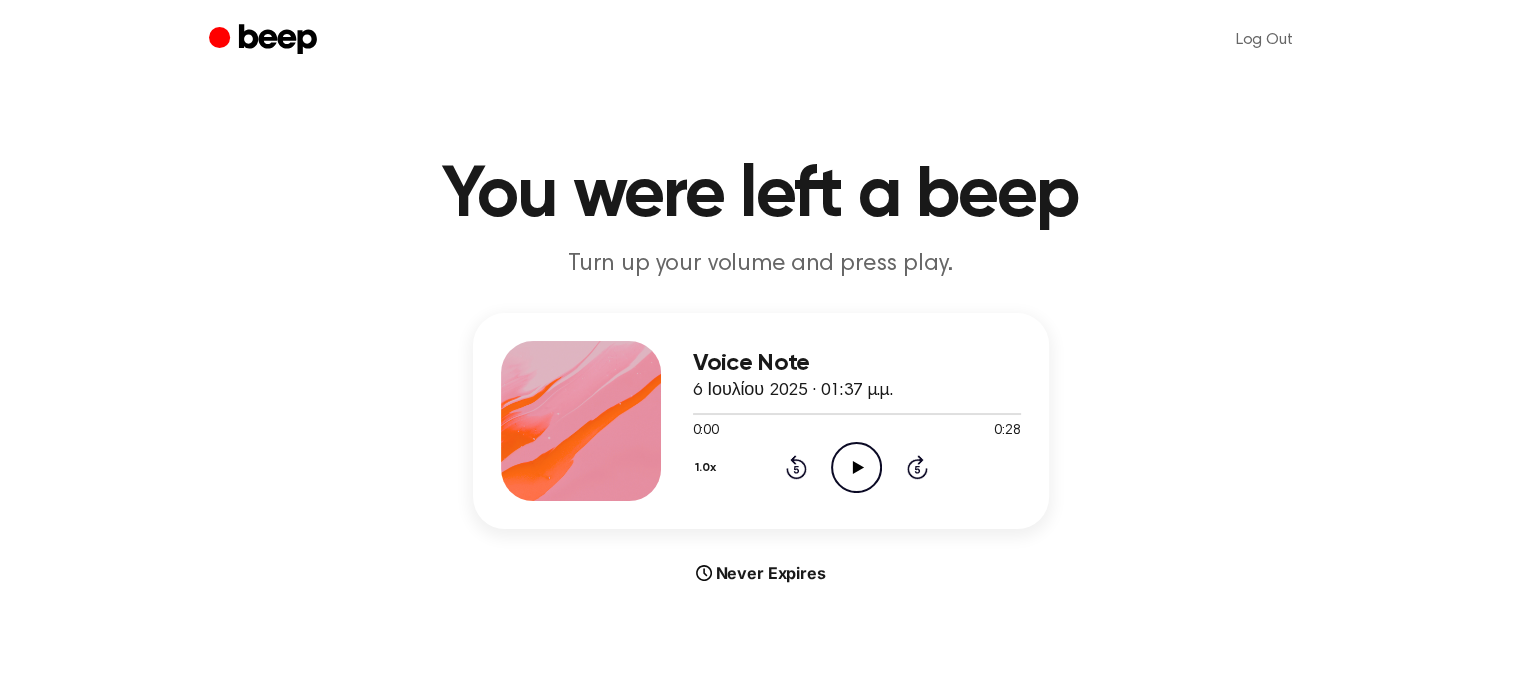 click on "Play Audio" 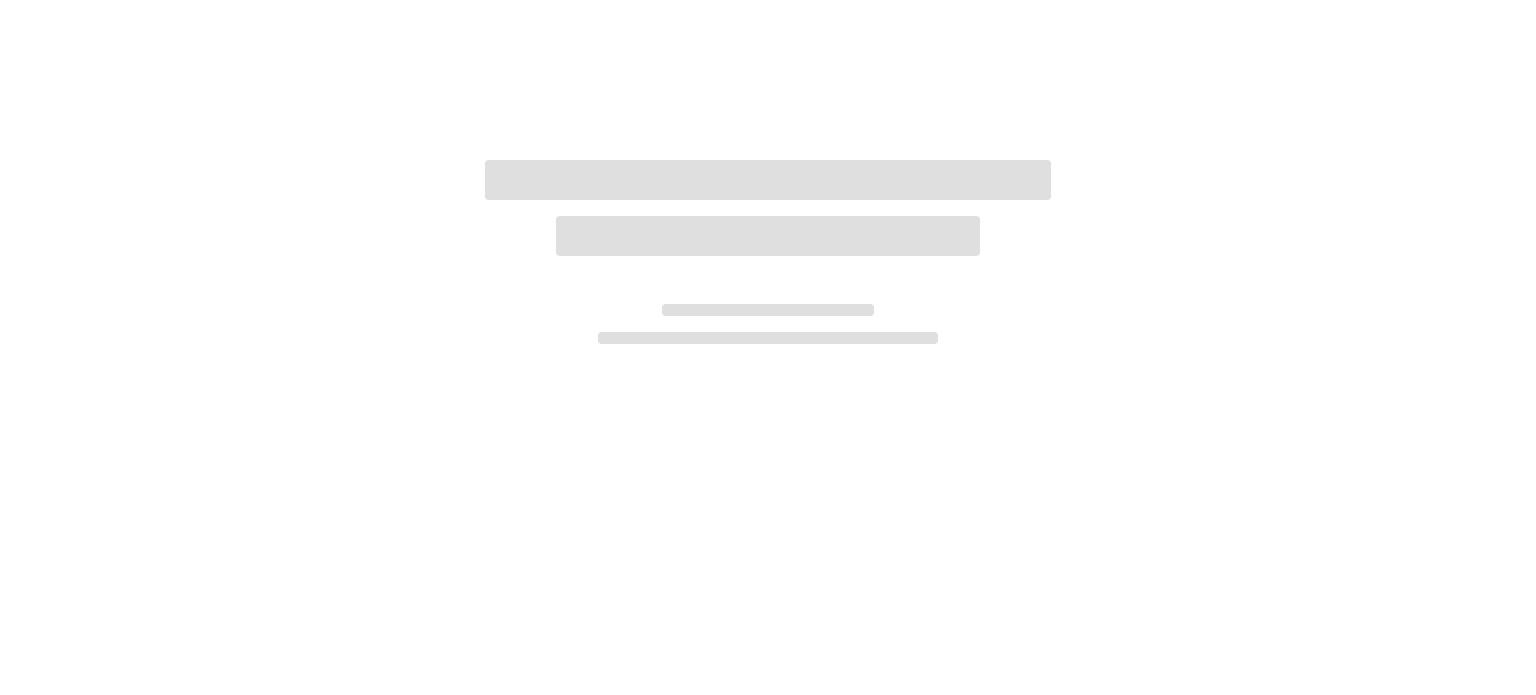 scroll, scrollTop: 0, scrollLeft: 0, axis: both 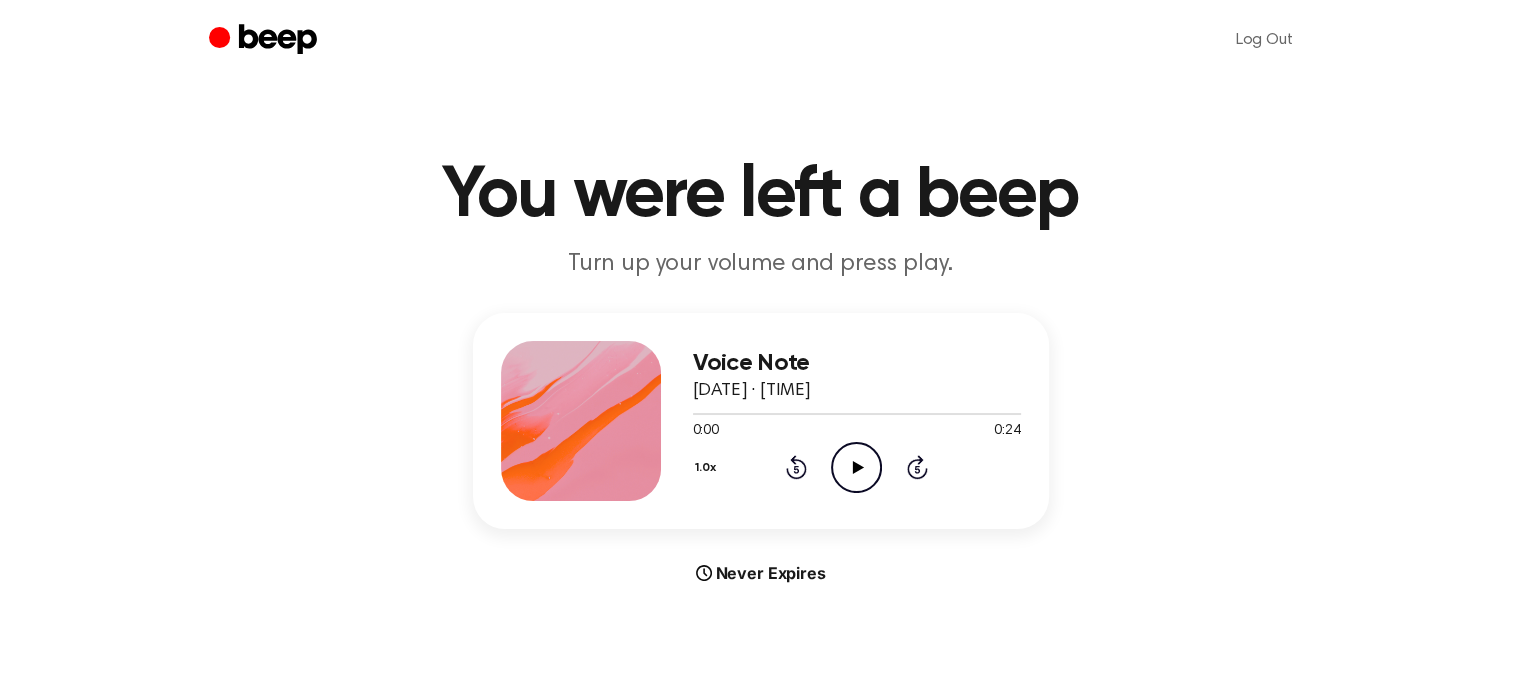 click on "Play Audio" 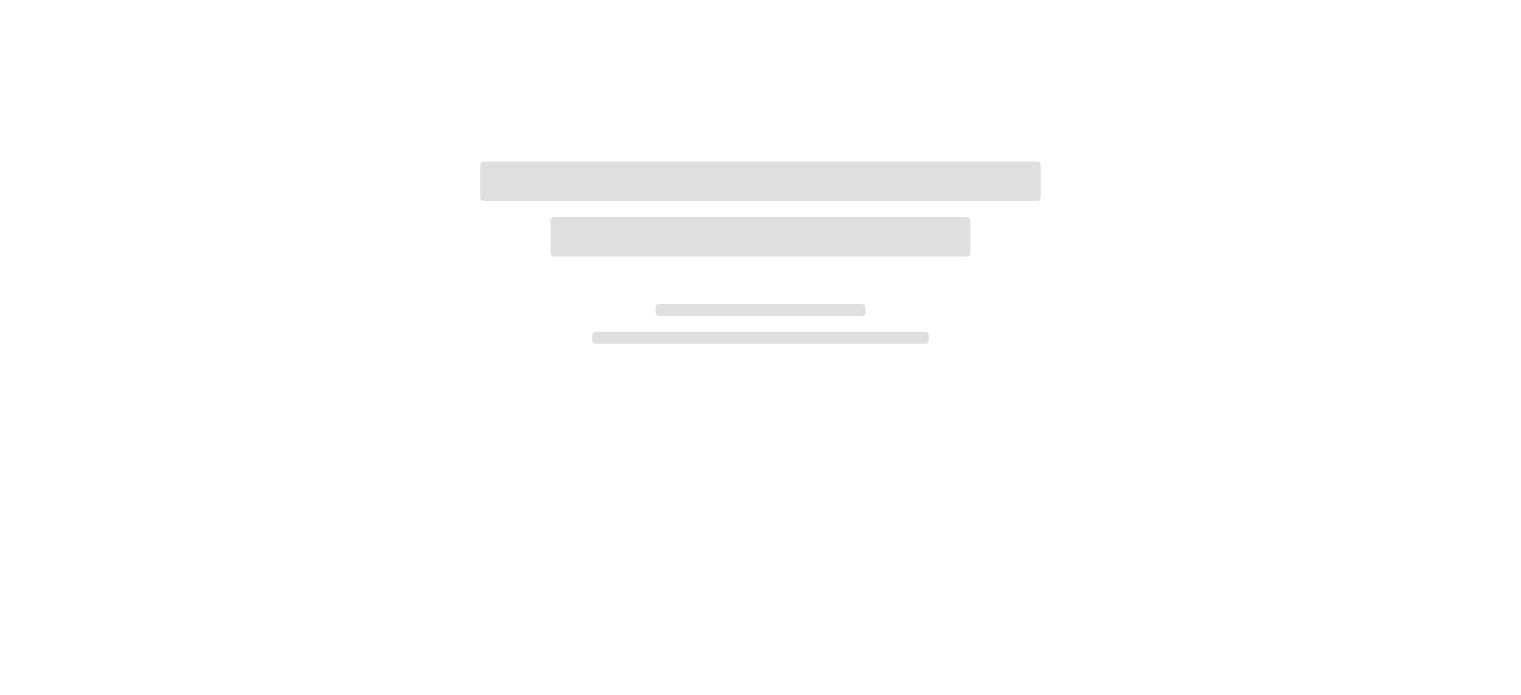 scroll, scrollTop: 0, scrollLeft: 0, axis: both 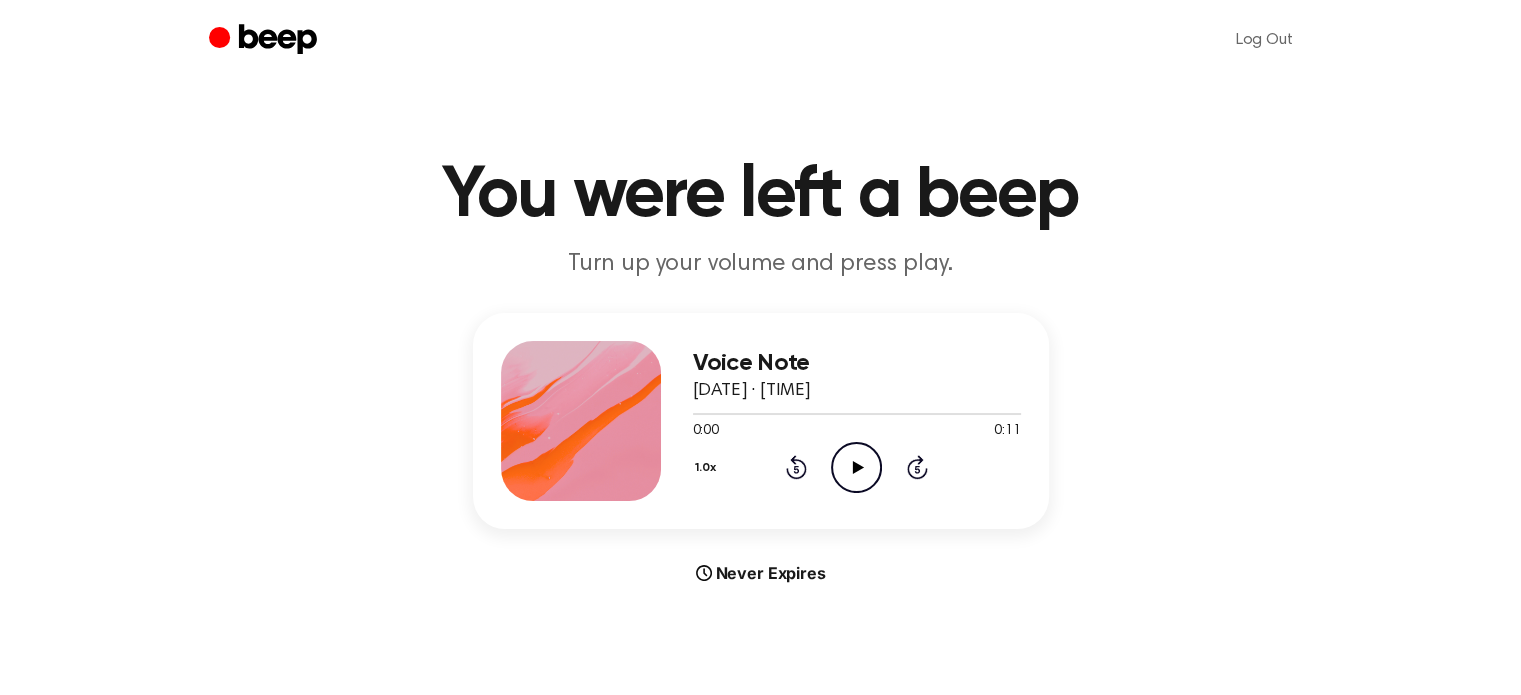 click on "Play Audio" 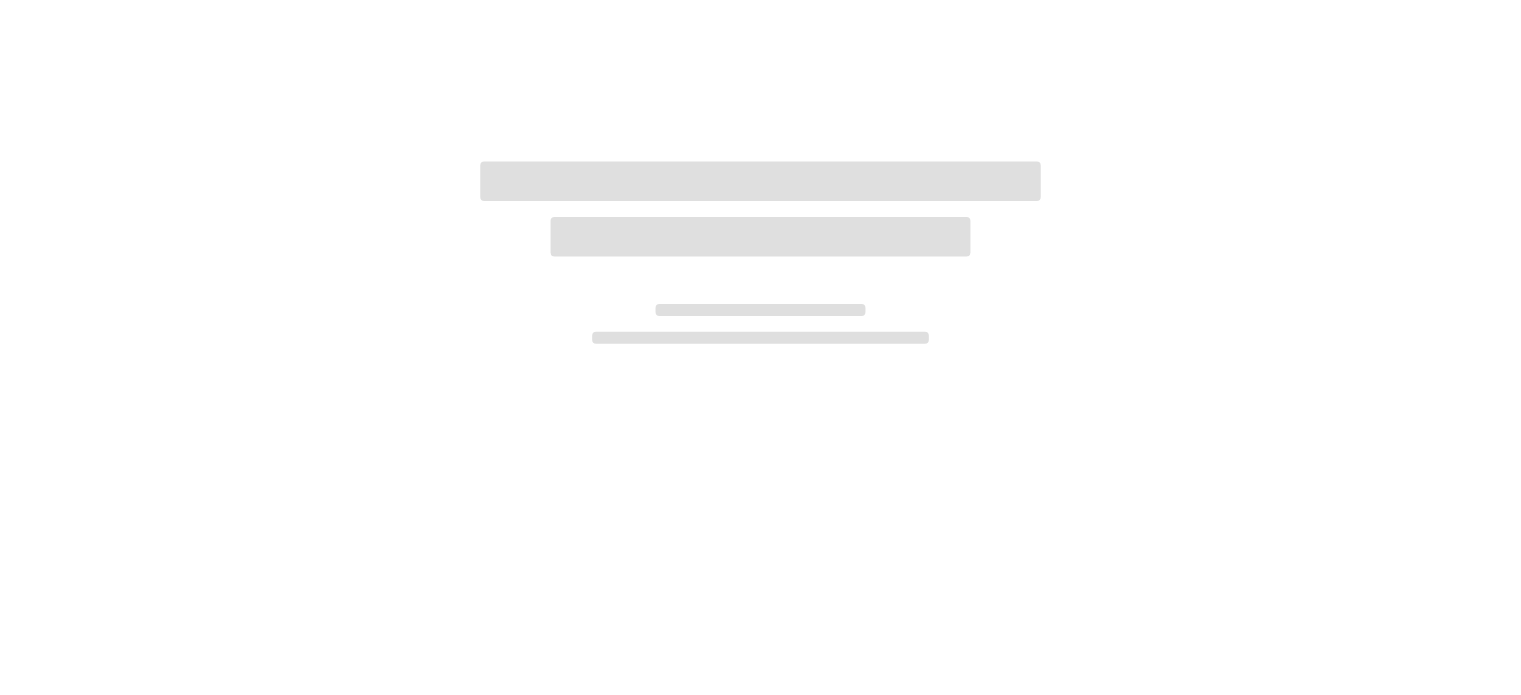 scroll, scrollTop: 0, scrollLeft: 0, axis: both 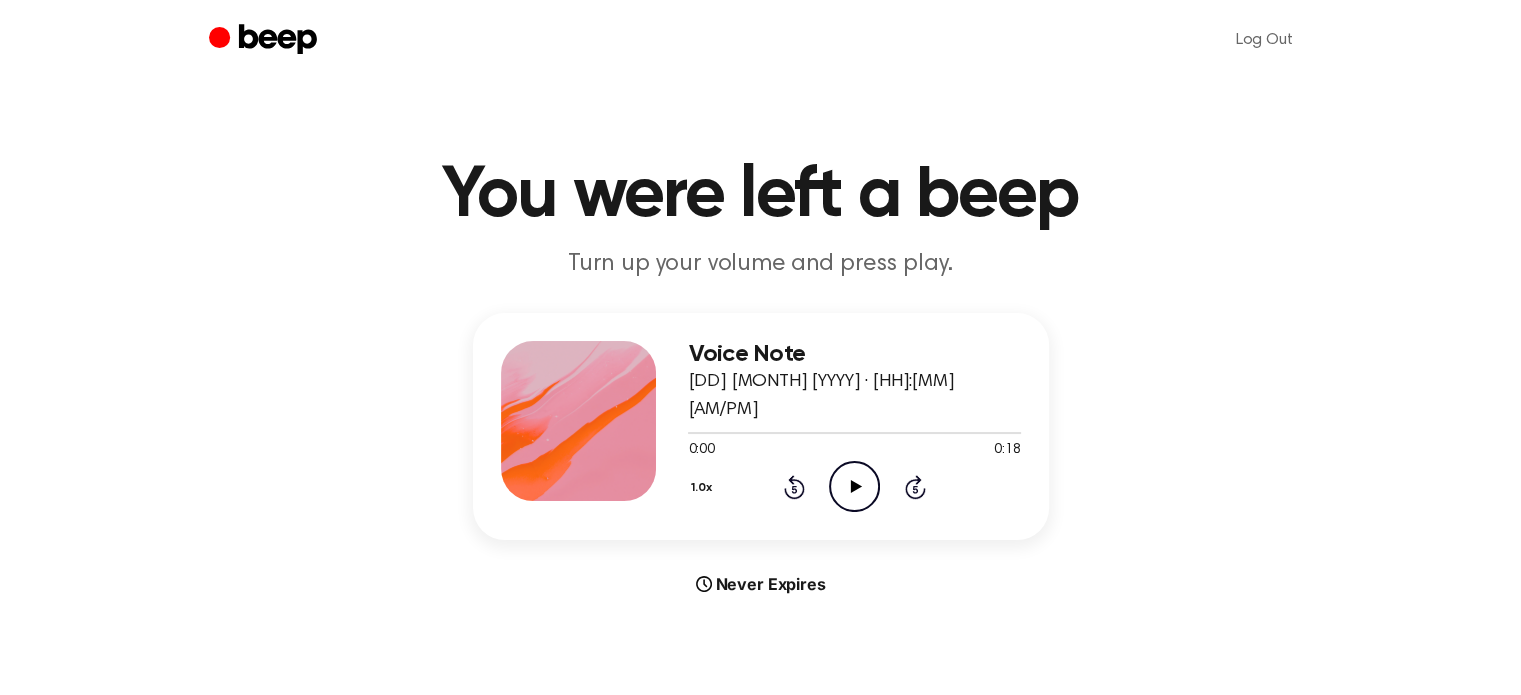 click on "Play Audio" 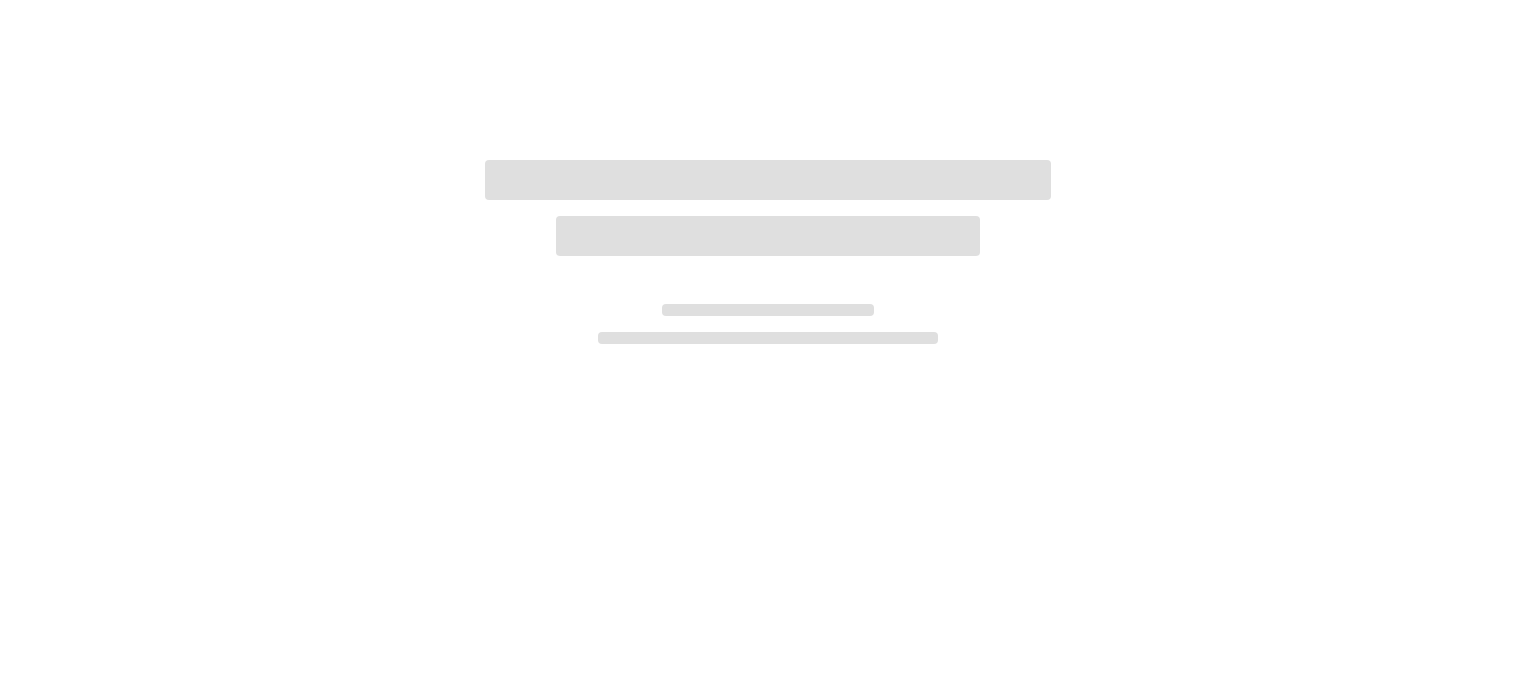 scroll, scrollTop: 0, scrollLeft: 0, axis: both 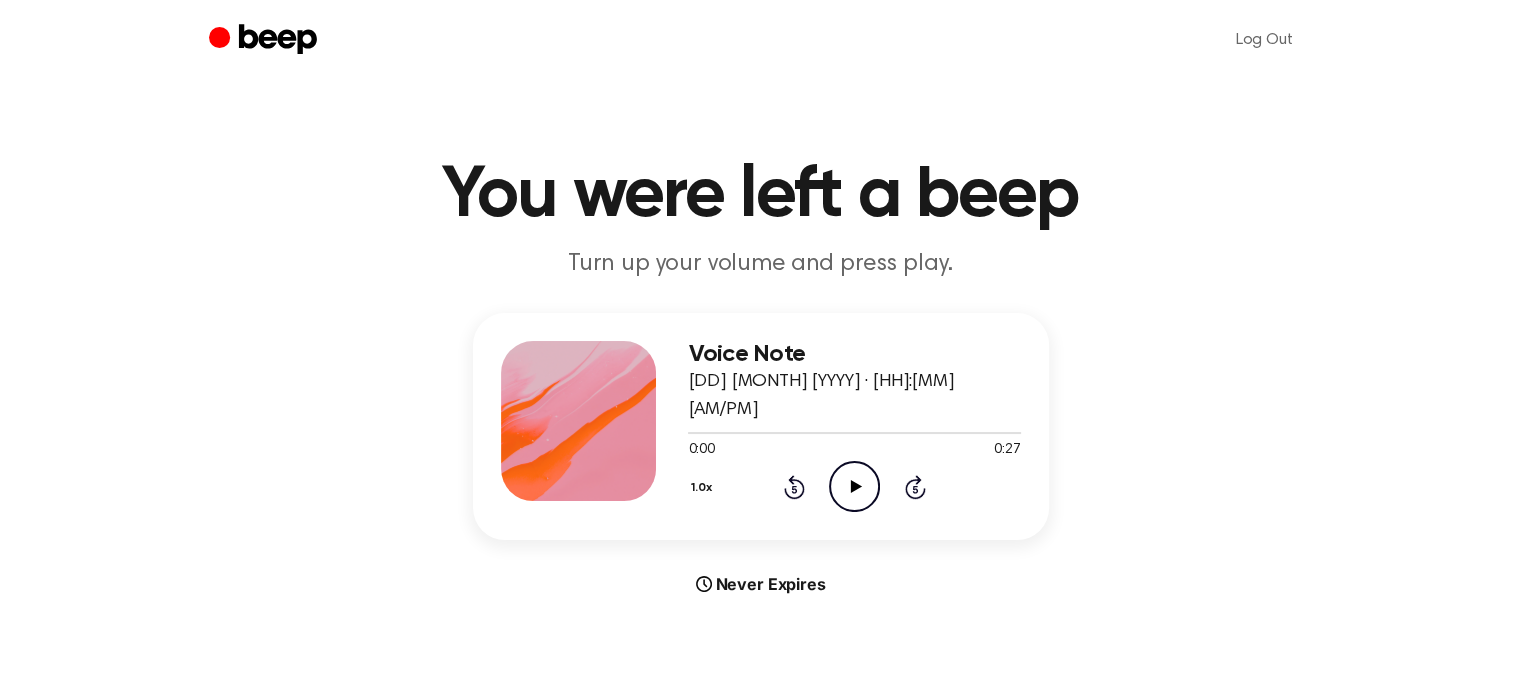 click on "Play Audio" 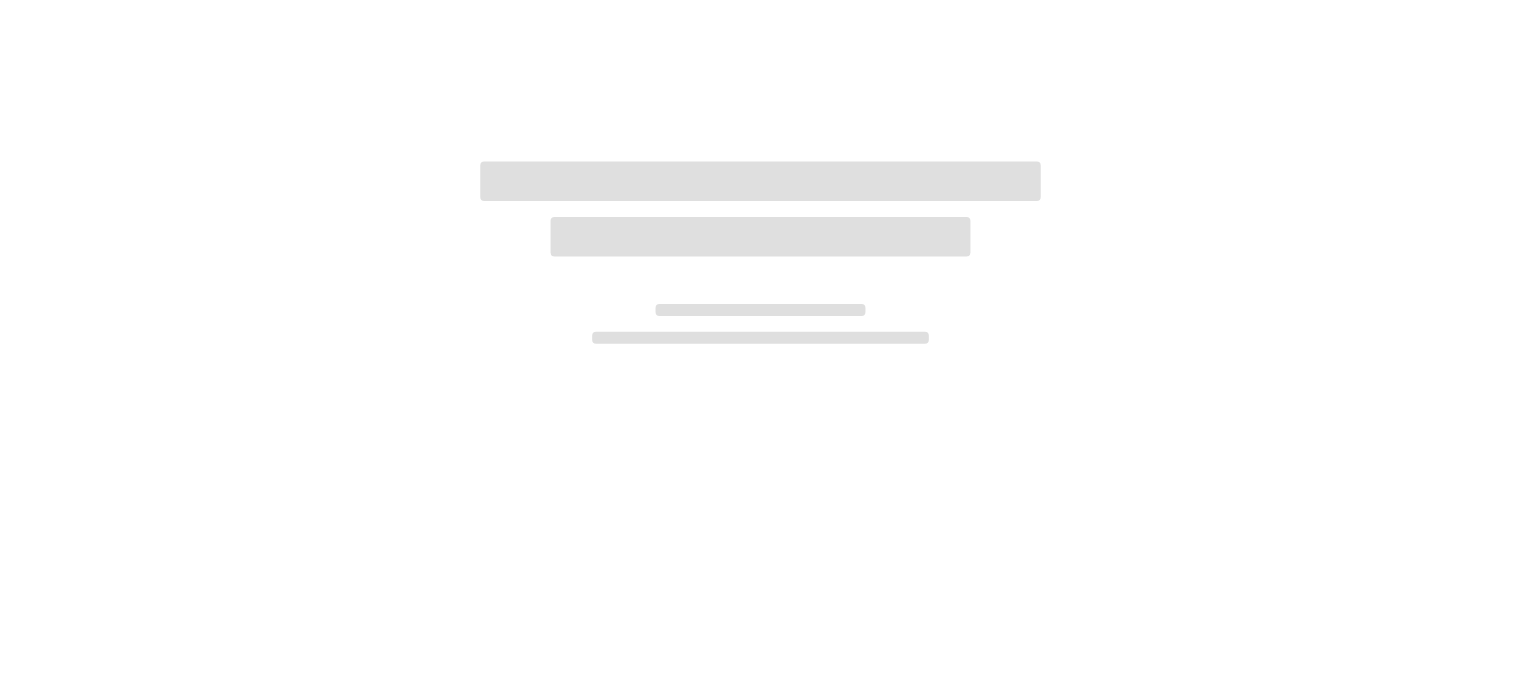 scroll, scrollTop: 0, scrollLeft: 0, axis: both 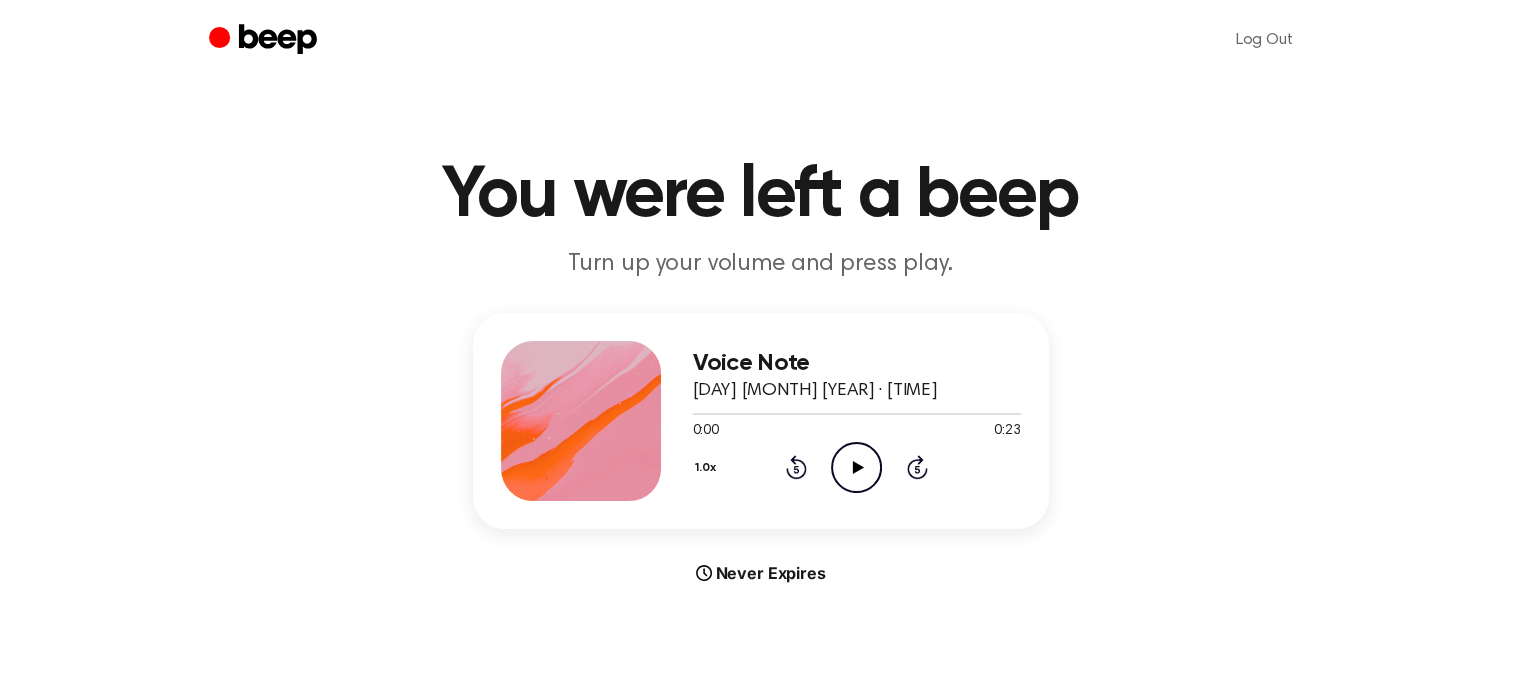click on "Play Audio" 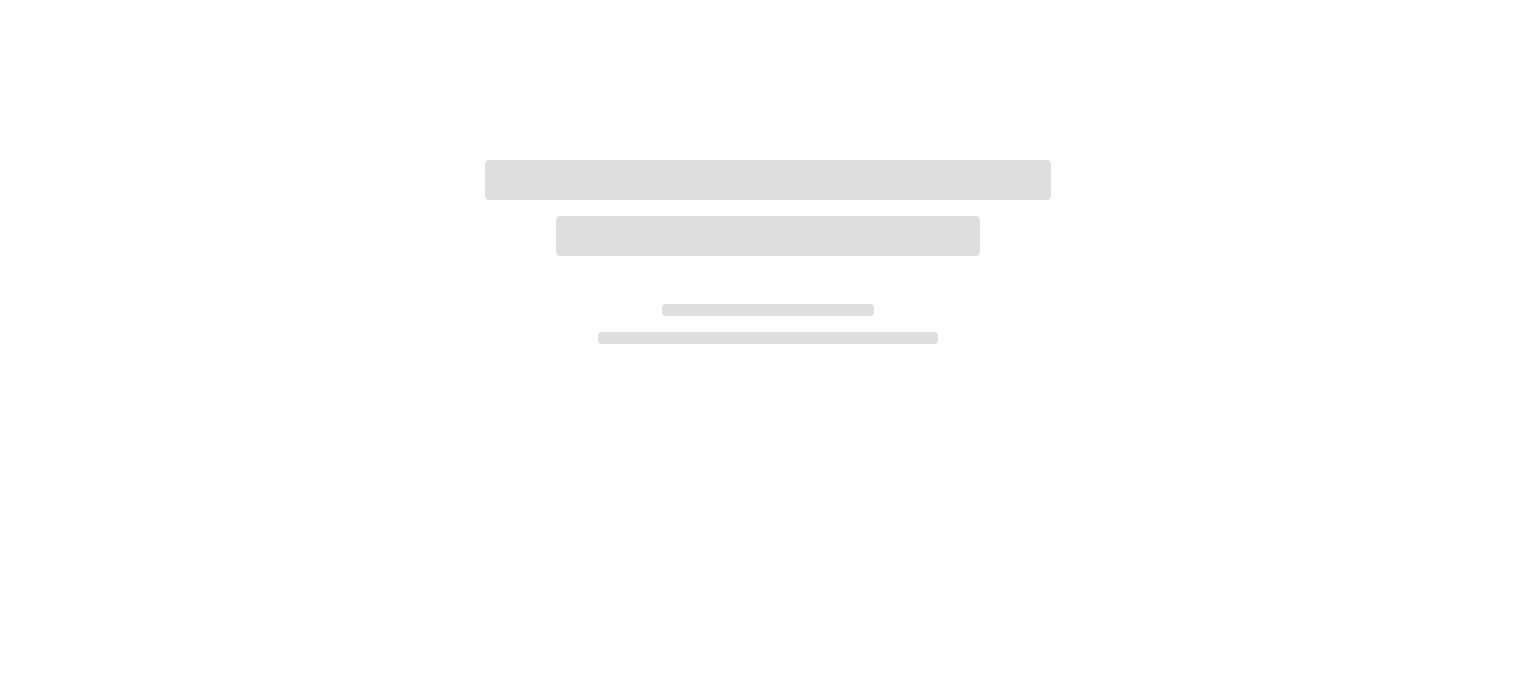scroll, scrollTop: 0, scrollLeft: 0, axis: both 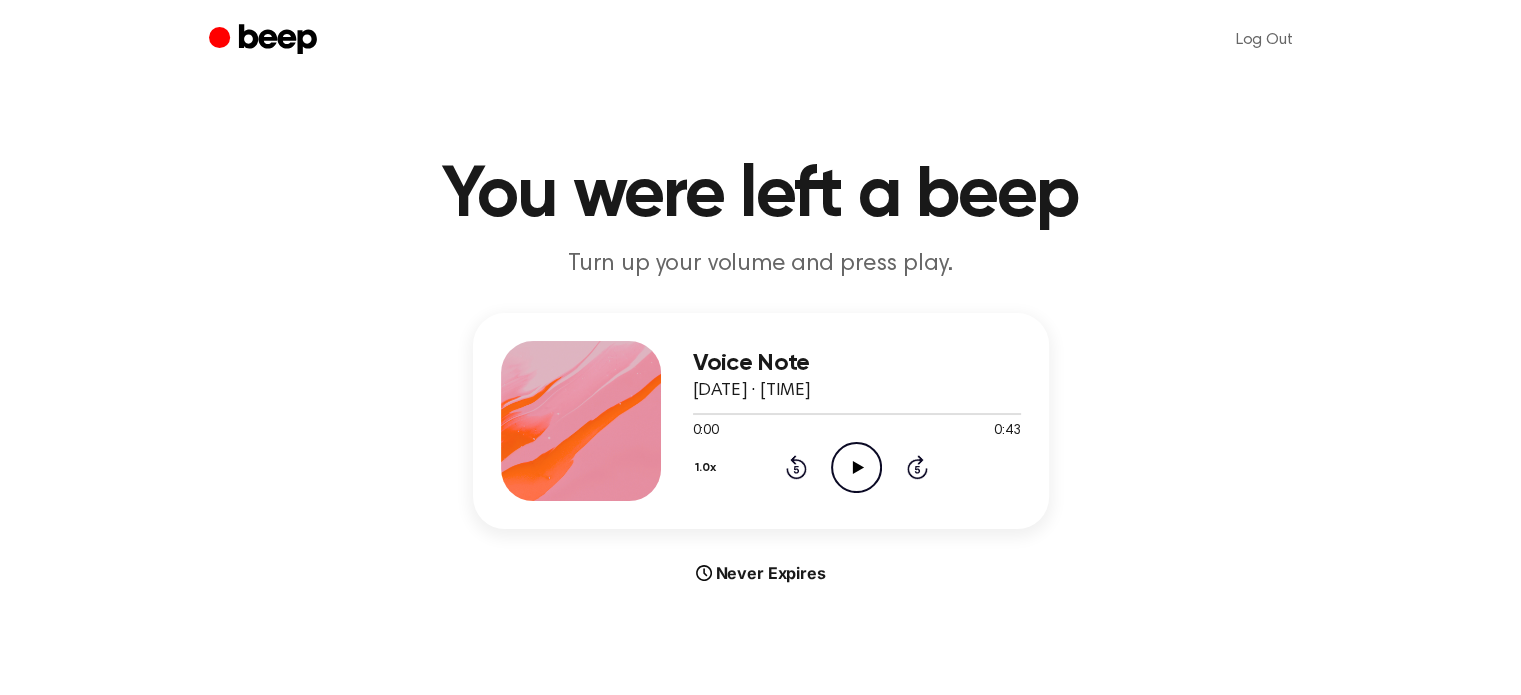 click on "Play Audio" 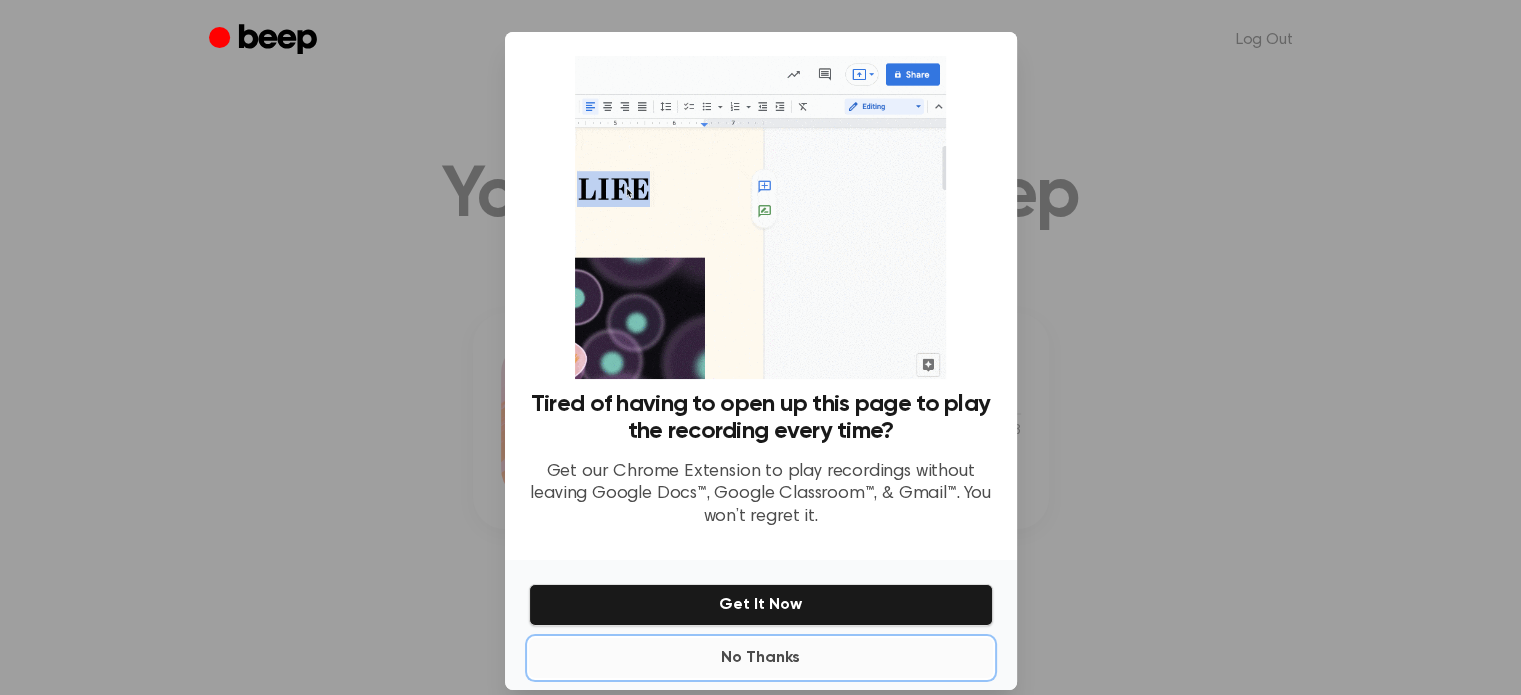 click on "No Thanks" at bounding box center (761, 658) 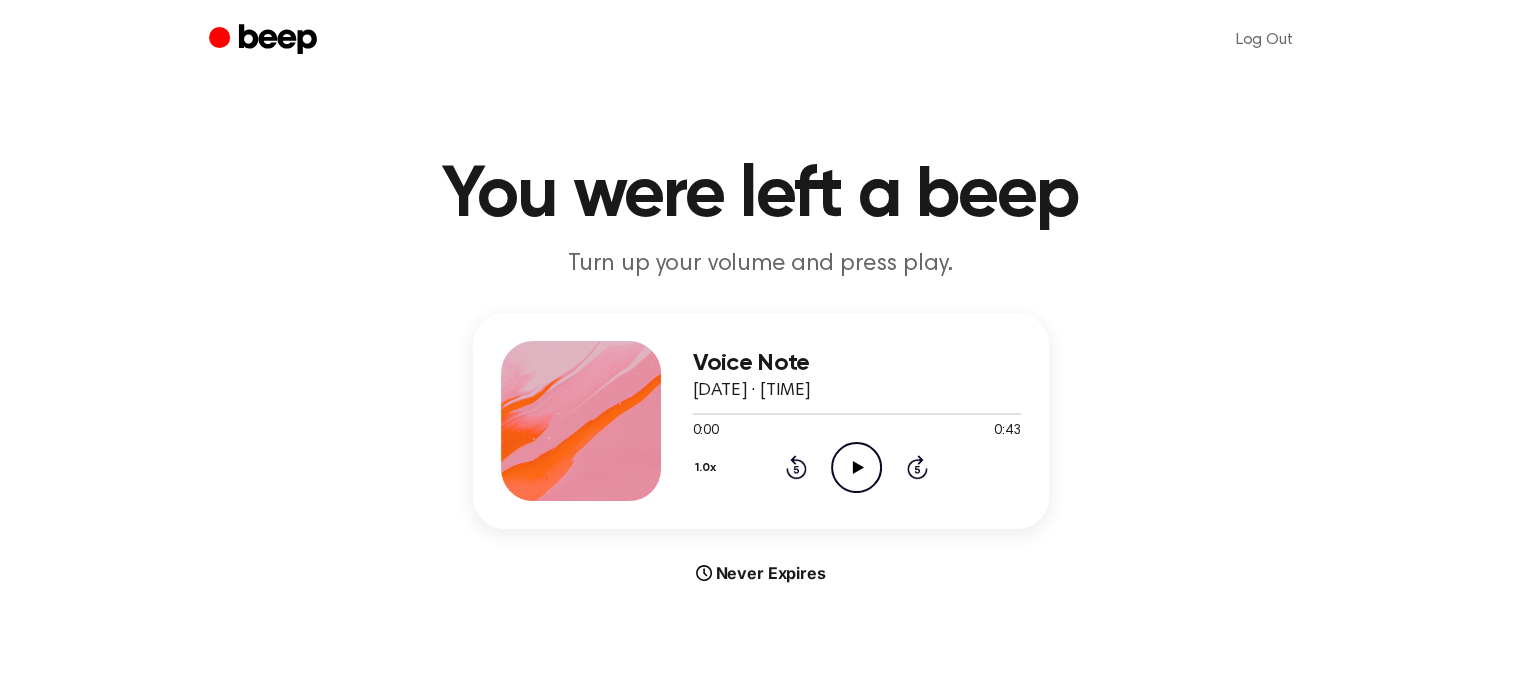 click on "Play Audio" 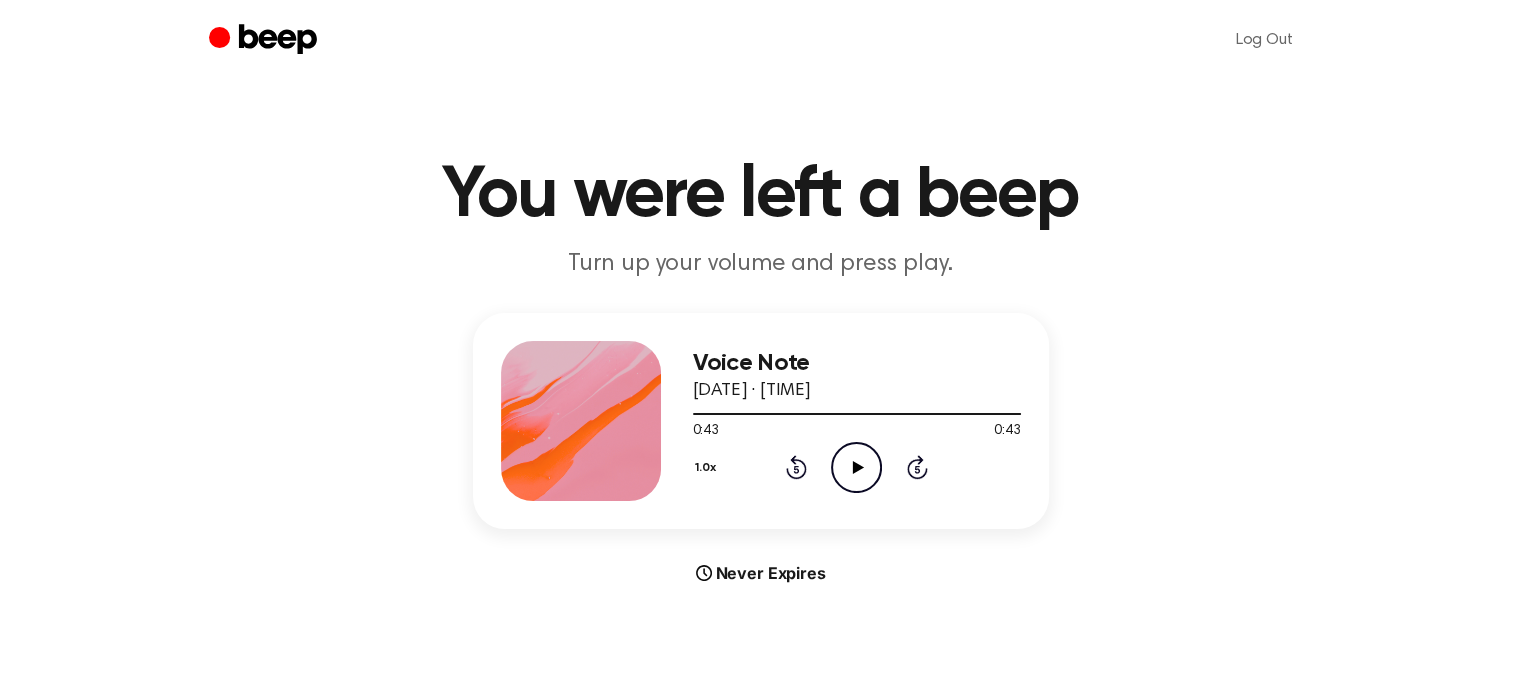 click 